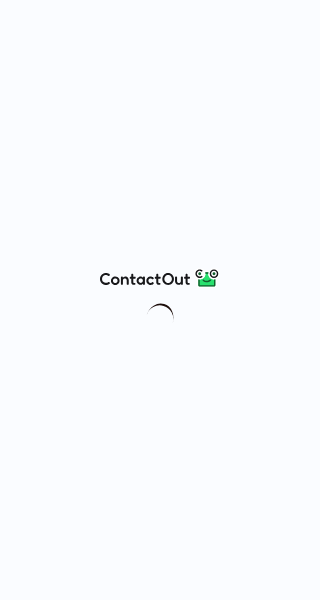 scroll, scrollTop: 0, scrollLeft: 0, axis: both 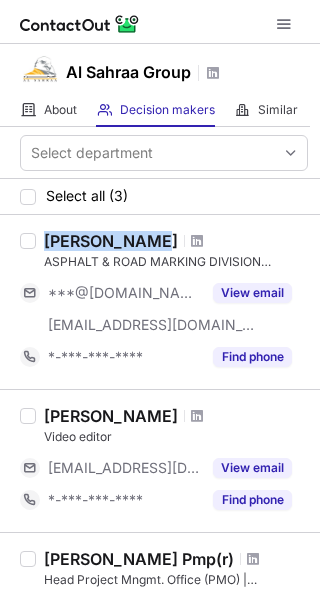 drag, startPoint x: 46, startPoint y: 240, endPoint x: 141, endPoint y: 237, distance: 95.047356 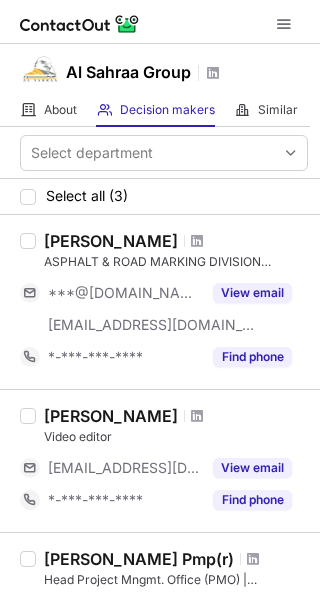 drag, startPoint x: 36, startPoint y: 268, endPoint x: 46, endPoint y: 264, distance: 10.770329 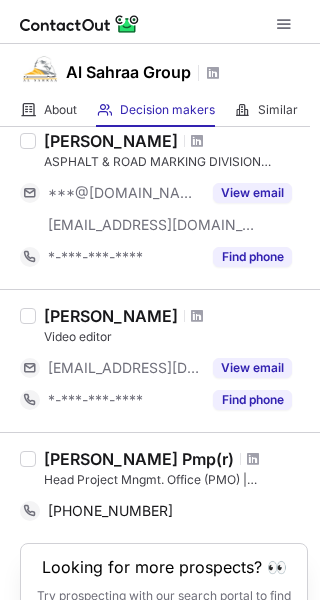 drag, startPoint x: 43, startPoint y: 316, endPoint x: 176, endPoint y: 322, distance: 133.13527 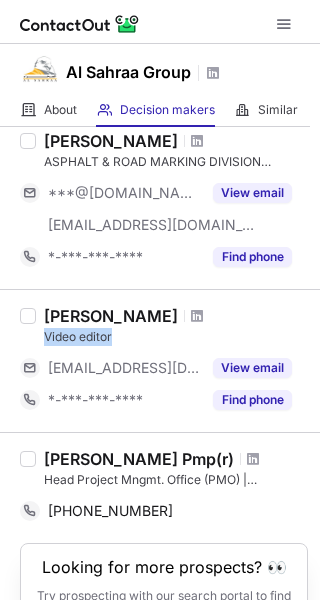 drag, startPoint x: 39, startPoint y: 342, endPoint x: 125, endPoint y: 345, distance: 86.05231 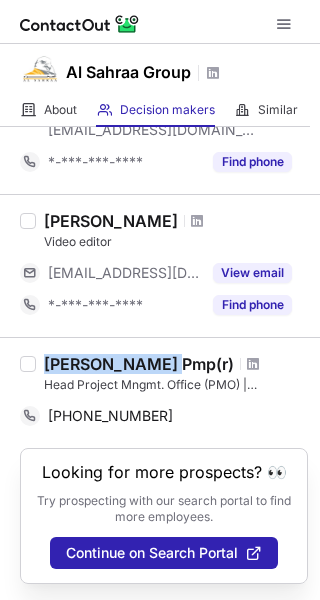 drag, startPoint x: 47, startPoint y: 369, endPoint x: 164, endPoint y: 361, distance: 117.273186 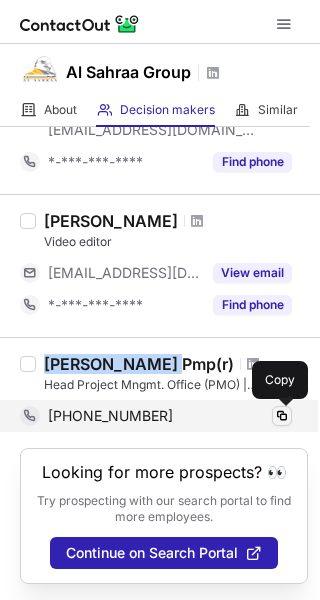 click at bounding box center (282, 416) 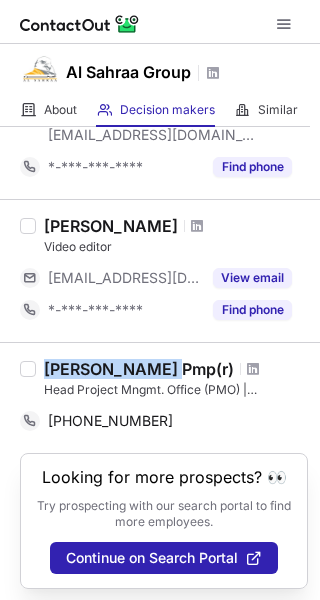 scroll, scrollTop: 195, scrollLeft: 0, axis: vertical 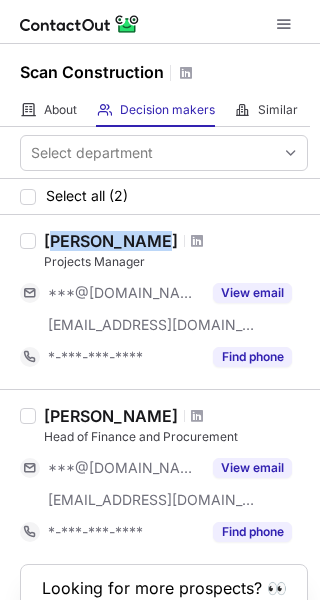 drag, startPoint x: 49, startPoint y: 240, endPoint x: 139, endPoint y: 238, distance: 90.02222 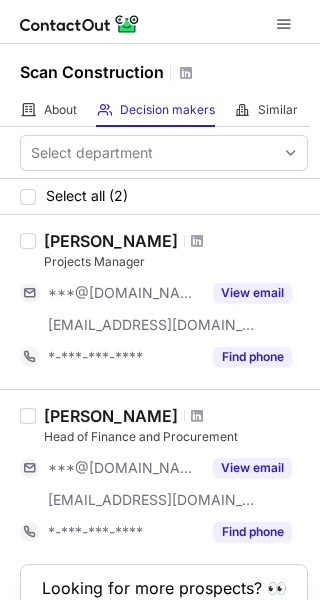 click on "Elias Kanaan Projects Manager ***@hotmail.com ***@scanco.ae View email *-***-***-**** Find phone" at bounding box center (172, 302) 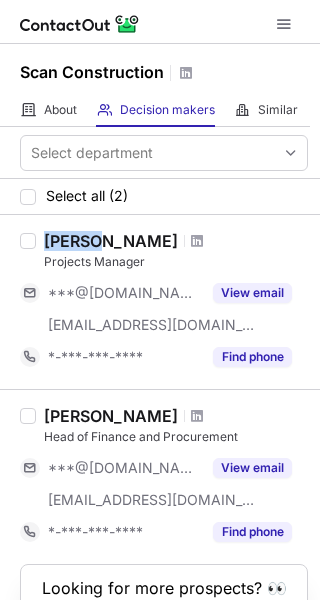 click on "Elias Kanaan" at bounding box center (111, 241) 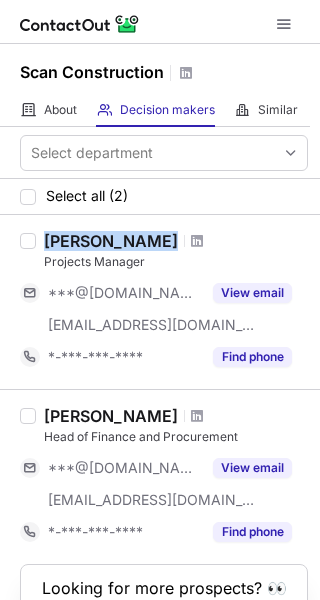 click on "Elias Kanaan" at bounding box center [111, 241] 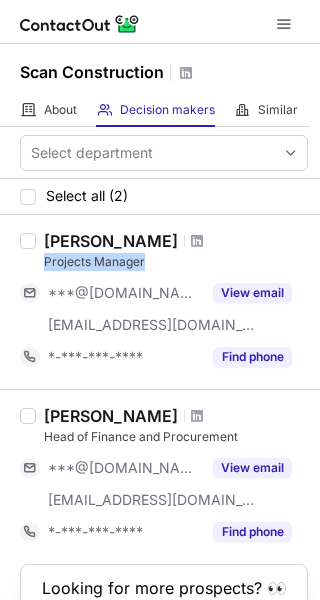 drag, startPoint x: 38, startPoint y: 266, endPoint x: 160, endPoint y: 270, distance: 122.06556 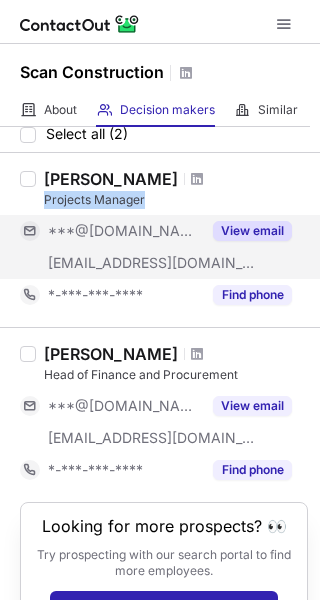 scroll, scrollTop: 116, scrollLeft: 0, axis: vertical 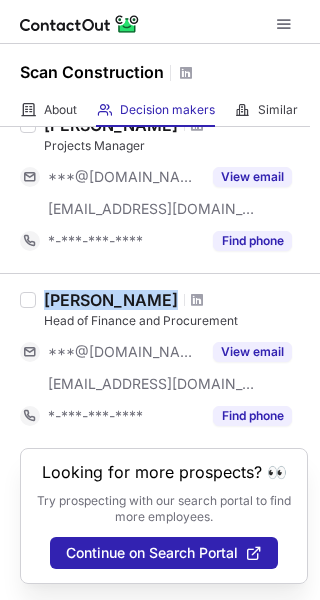 drag, startPoint x: 44, startPoint y: 295, endPoint x: 152, endPoint y: 294, distance: 108.00463 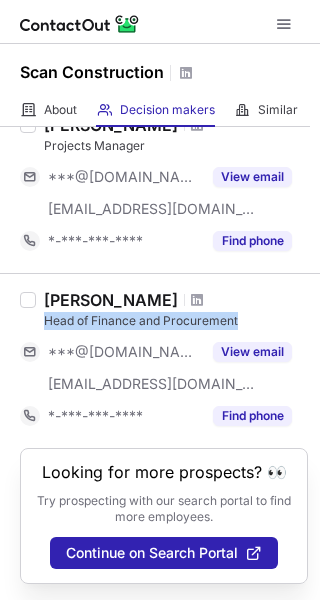 drag, startPoint x: 38, startPoint y: 318, endPoint x: 247, endPoint y: 326, distance: 209.15306 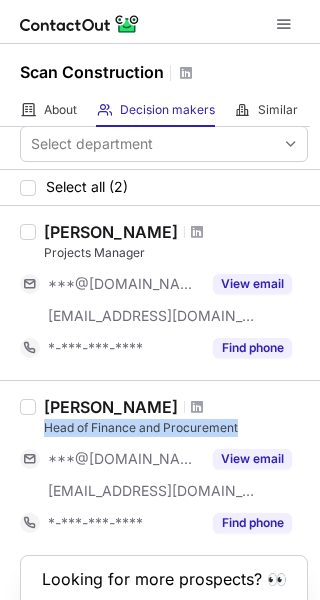 scroll, scrollTop: 0, scrollLeft: 0, axis: both 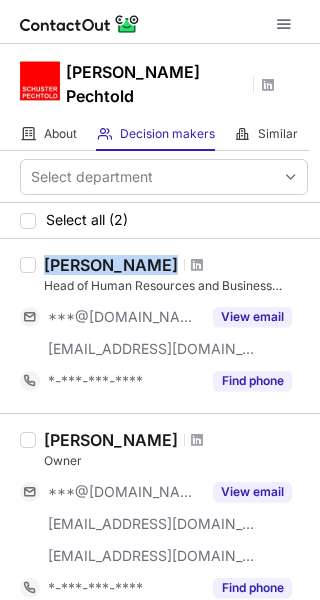 drag, startPoint x: 48, startPoint y: 241, endPoint x: 152, endPoint y: 233, distance: 104.307236 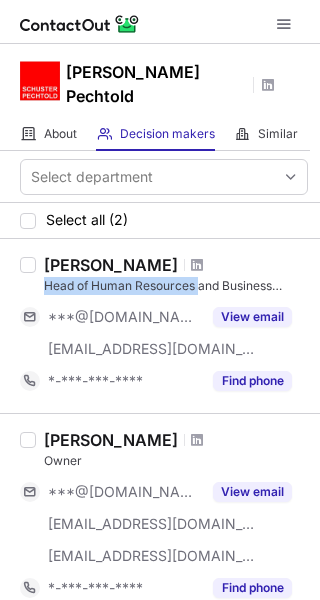 drag, startPoint x: 36, startPoint y: 269, endPoint x: 199, endPoint y: 260, distance: 163.24828 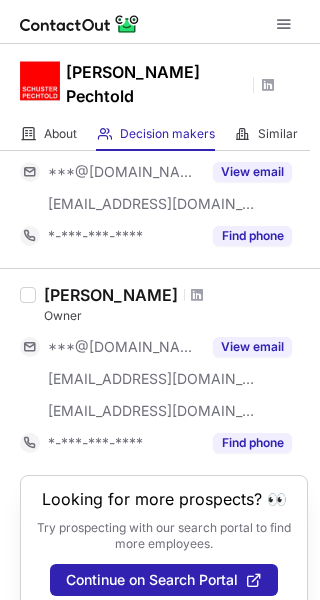 scroll, scrollTop: 148, scrollLeft: 0, axis: vertical 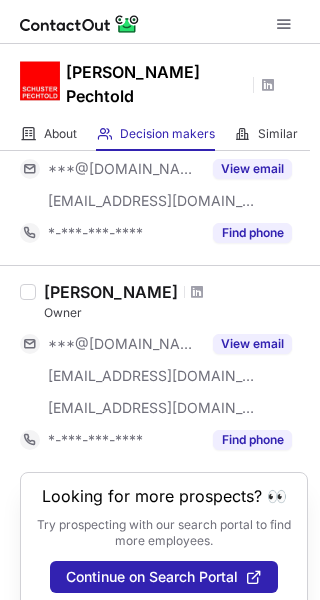 click on "Osmond Remedios" at bounding box center [111, 292] 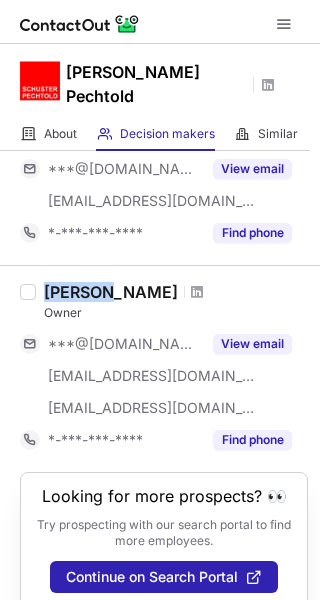 click on "Osmond Remedios" at bounding box center [111, 292] 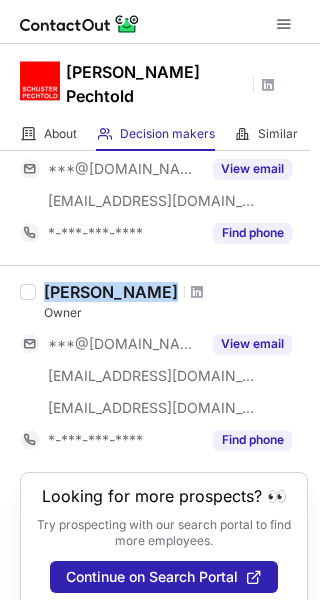 click on "Osmond Remedios" at bounding box center (111, 292) 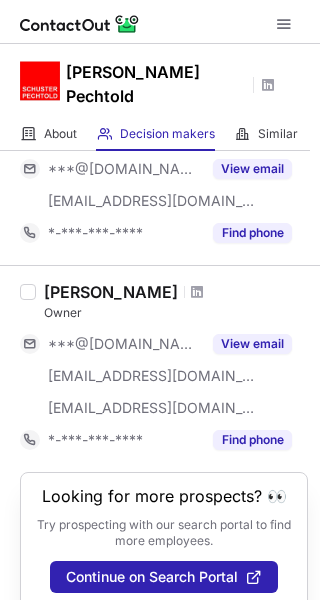 click on "Owner" at bounding box center [176, 313] 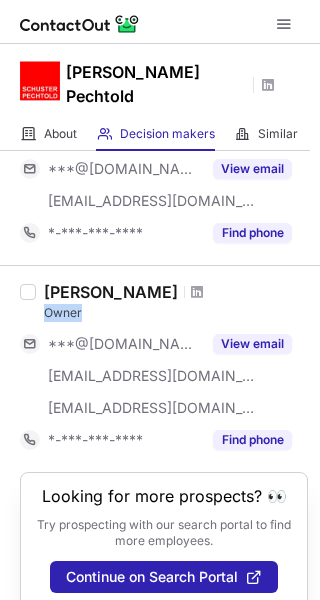 click on "Owner" at bounding box center [176, 313] 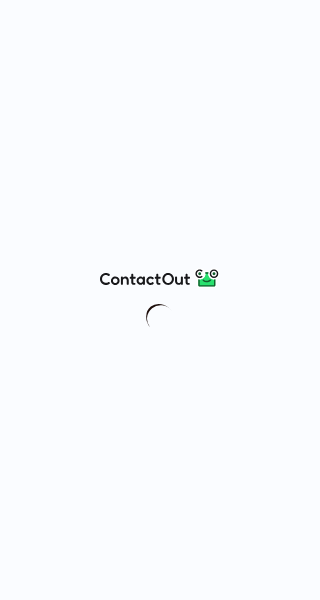 scroll, scrollTop: 0, scrollLeft: 0, axis: both 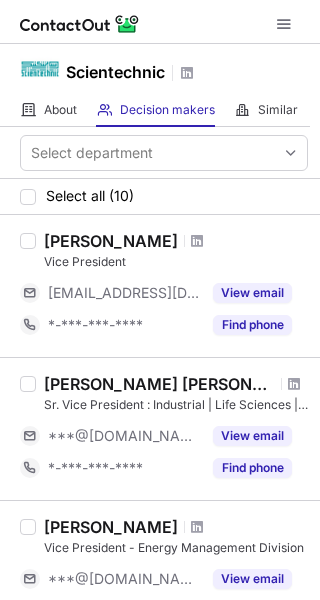 drag, startPoint x: 49, startPoint y: 238, endPoint x: 168, endPoint y: 240, distance: 119.01681 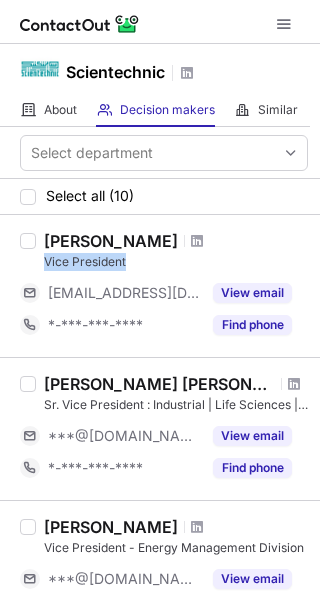 drag, startPoint x: 46, startPoint y: 265, endPoint x: 143, endPoint y: 265, distance: 97 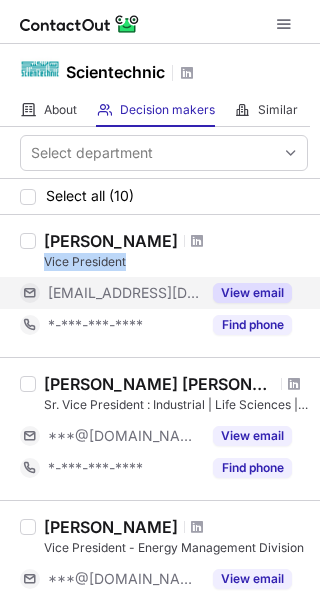 copy on "Vice President" 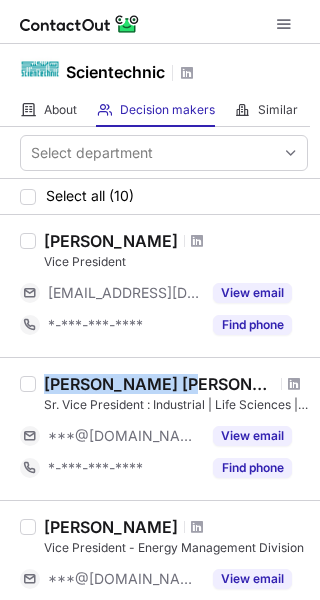drag, startPoint x: 42, startPoint y: 385, endPoint x: 180, endPoint y: 386, distance: 138.00362 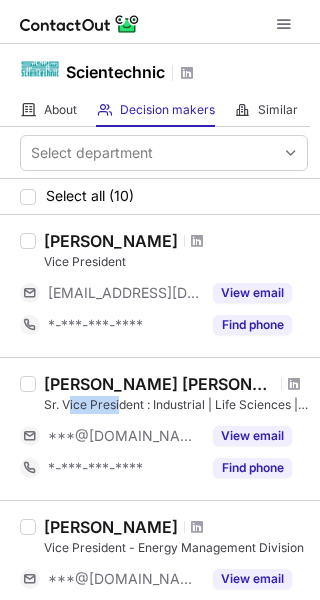 drag, startPoint x: 67, startPoint y: 406, endPoint x: 118, endPoint y: 409, distance: 51.088158 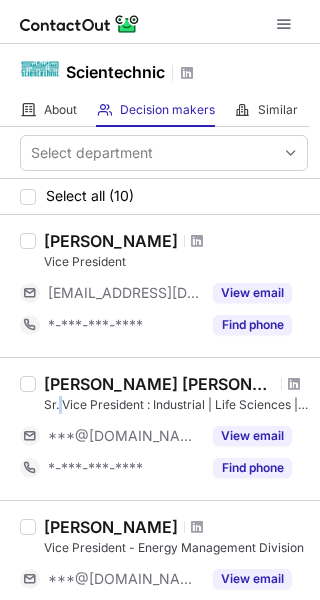 click on "Sr. Vice President : Industrial | Life Sciences | Healthcare" at bounding box center [176, 405] 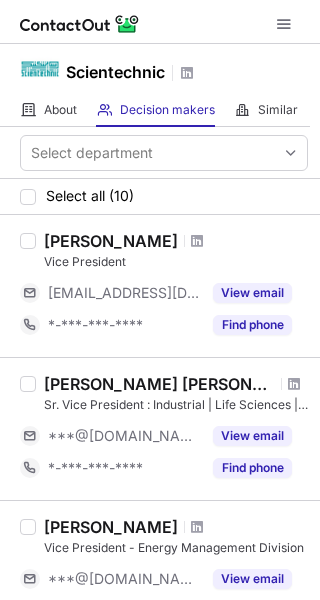 click on "Sr. Vice President : Industrial | Life Sciences | Healthcare" at bounding box center (176, 405) 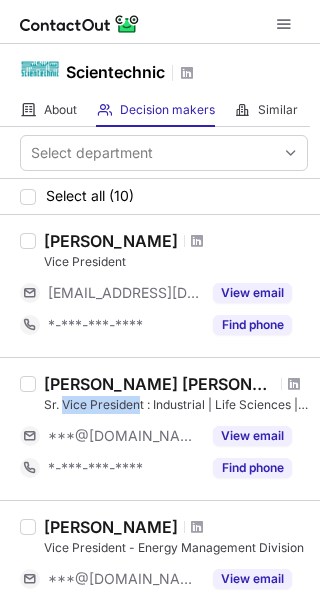 drag, startPoint x: 65, startPoint y: 405, endPoint x: 142, endPoint y: 408, distance: 77.05842 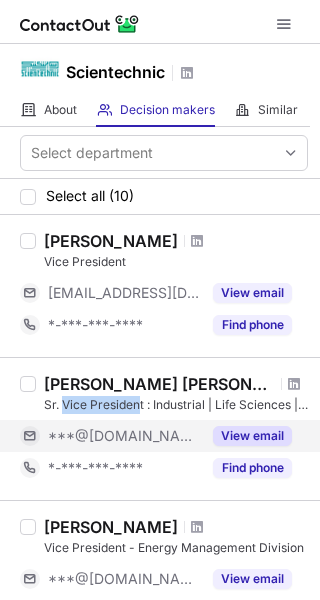 copy on "Vice Presiden" 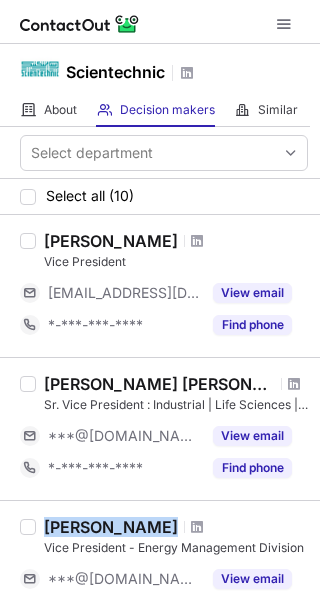 drag, startPoint x: 48, startPoint y: 521, endPoint x: 169, endPoint y: 520, distance: 121.004135 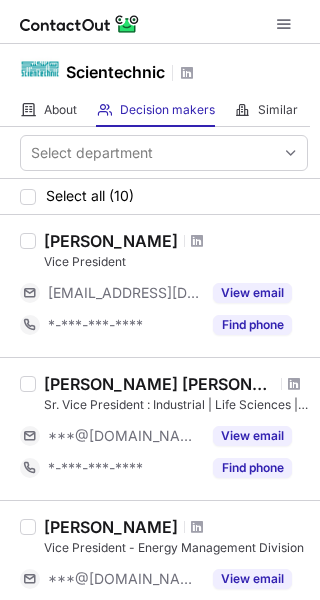 click on "Vice President - Energy Management Division" at bounding box center (176, 548) 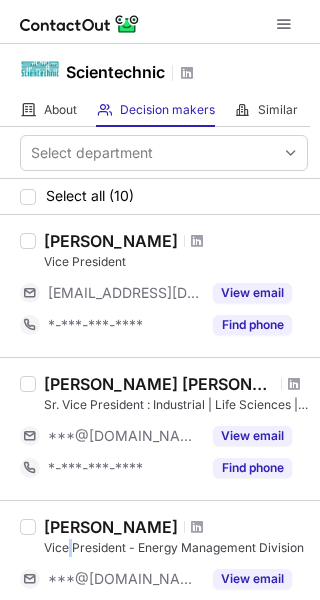 click on "Vice President - Energy Management Division" at bounding box center (176, 548) 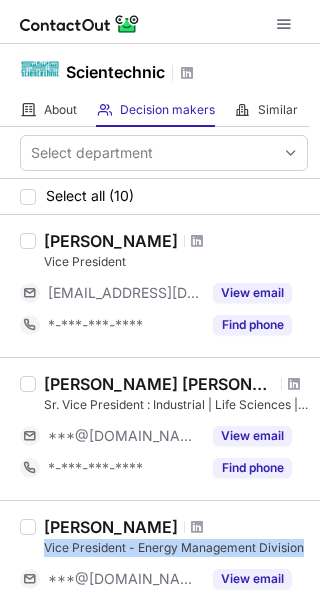 click on "Vice President - Energy Management Division" at bounding box center [176, 548] 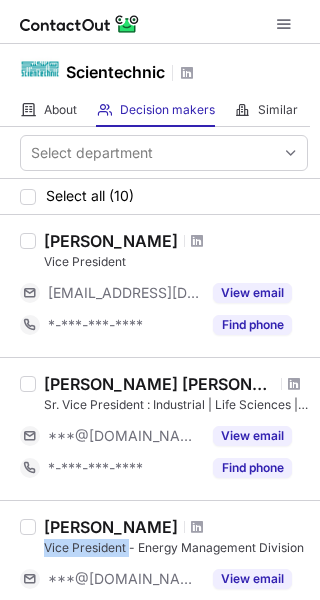 drag, startPoint x: 43, startPoint y: 550, endPoint x: 128, endPoint y: 547, distance: 85.052925 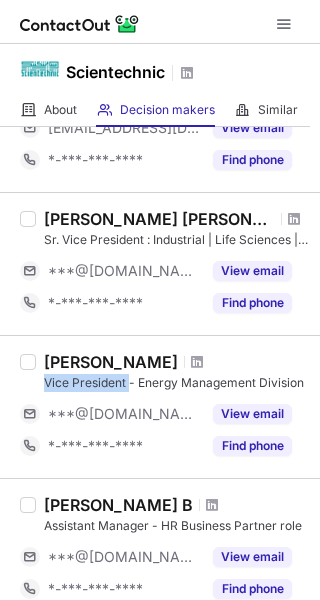 scroll, scrollTop: 200, scrollLeft: 0, axis: vertical 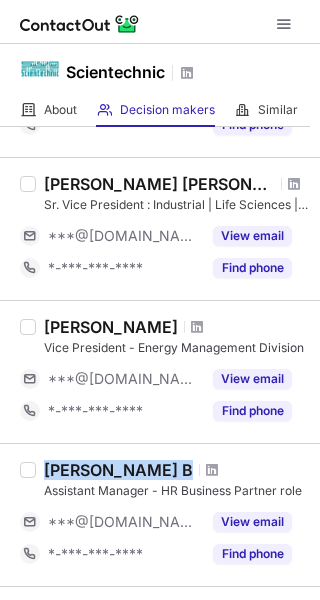 drag, startPoint x: 42, startPoint y: 474, endPoint x: 132, endPoint y: 467, distance: 90.27181 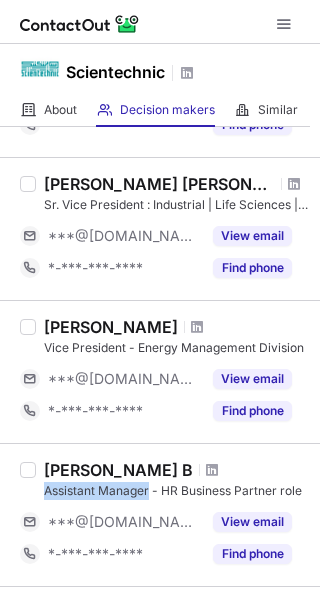 drag, startPoint x: 41, startPoint y: 491, endPoint x: 151, endPoint y: 492, distance: 110.00455 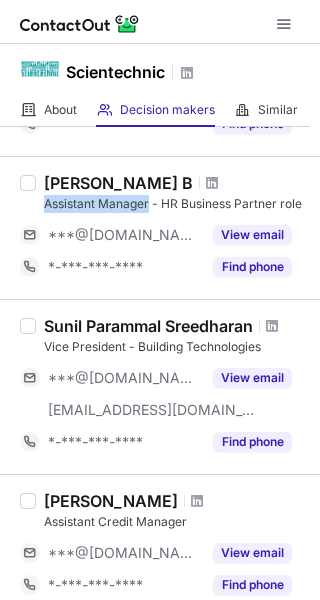 scroll, scrollTop: 500, scrollLeft: 0, axis: vertical 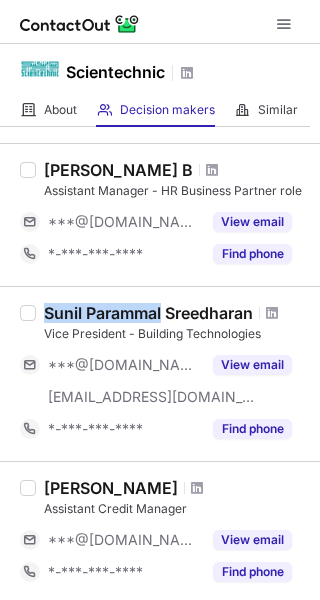 drag, startPoint x: 44, startPoint y: 311, endPoint x: 165, endPoint y: 314, distance: 121.037186 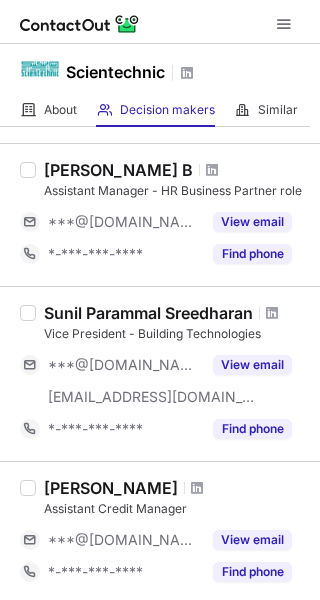 click on "Vice President - Building Technologies" at bounding box center (176, 334) 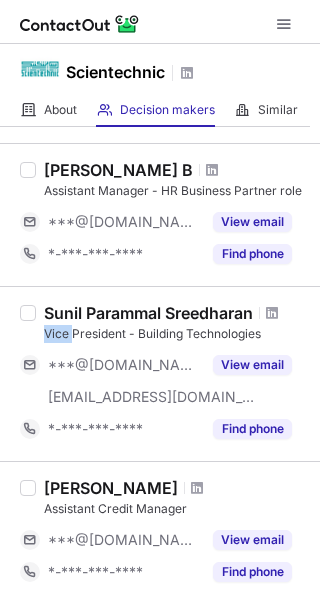 click on "Vice President - Building Technologies" at bounding box center [176, 334] 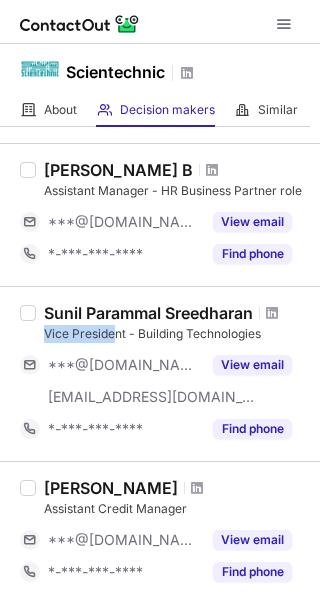drag, startPoint x: 44, startPoint y: 332, endPoint x: 116, endPoint y: 332, distance: 72 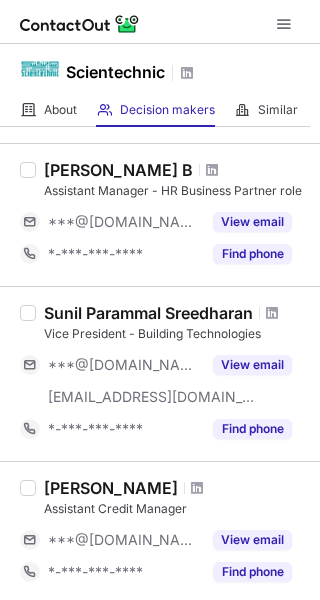 click on "[PERSON_NAME] Parammal [PERSON_NAME] Vice President - Building Technologies ***@[DOMAIN_NAME] [EMAIL_ADDRESS][DOMAIN_NAME] View email *-***-***-**** Find phone" at bounding box center [172, 374] 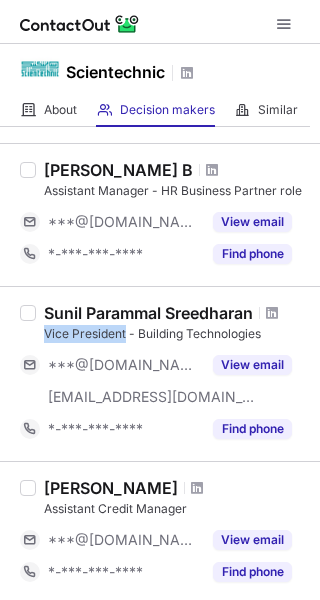 drag, startPoint x: 43, startPoint y: 338, endPoint x: 125, endPoint y: 337, distance: 82.006096 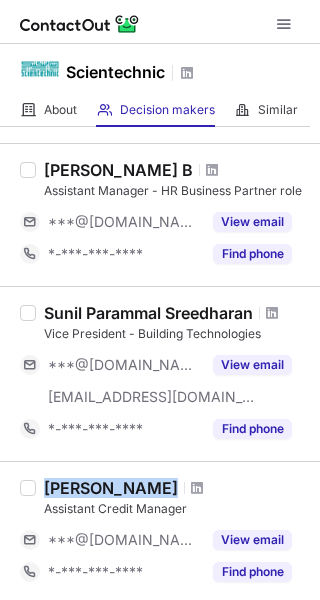 drag, startPoint x: 43, startPoint y: 496, endPoint x: 164, endPoint y: 480, distance: 122.05327 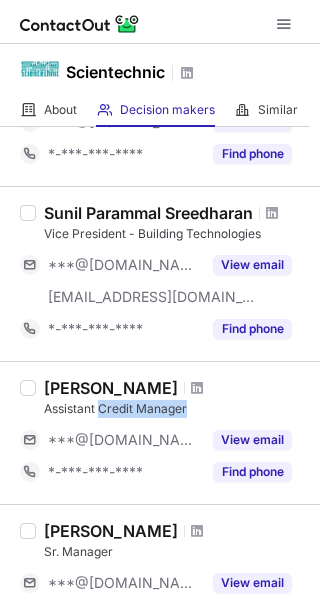 drag, startPoint x: 99, startPoint y: 411, endPoint x: 198, endPoint y: 413, distance: 99.0202 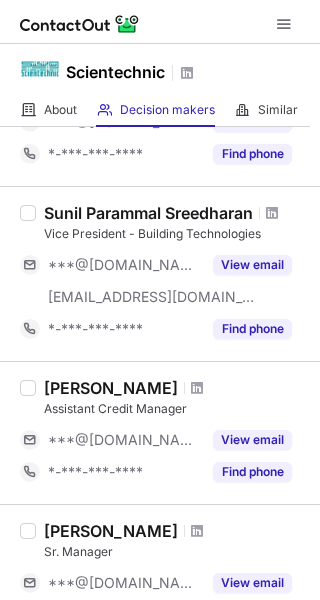 drag, startPoint x: 31, startPoint y: 418, endPoint x: 40, endPoint y: 413, distance: 10.29563 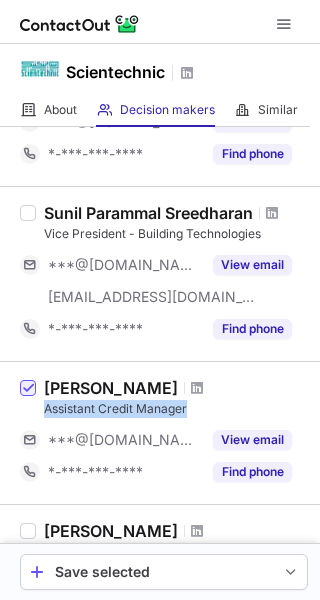 drag, startPoint x: 40, startPoint y: 413, endPoint x: 191, endPoint y: 416, distance: 151.0298 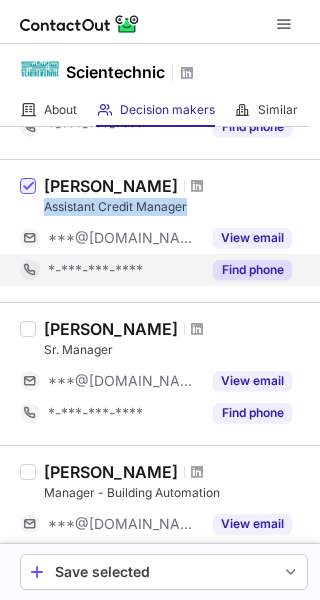 scroll, scrollTop: 800, scrollLeft: 0, axis: vertical 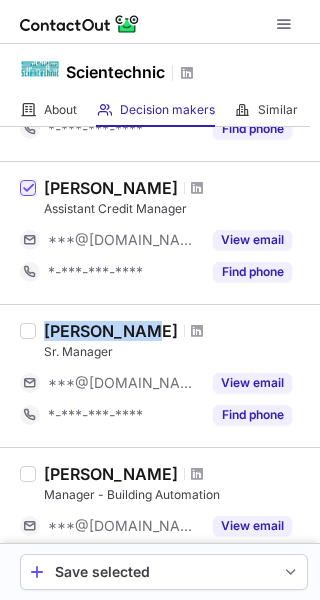 drag, startPoint x: 39, startPoint y: 329, endPoint x: 131, endPoint y: 330, distance: 92.00543 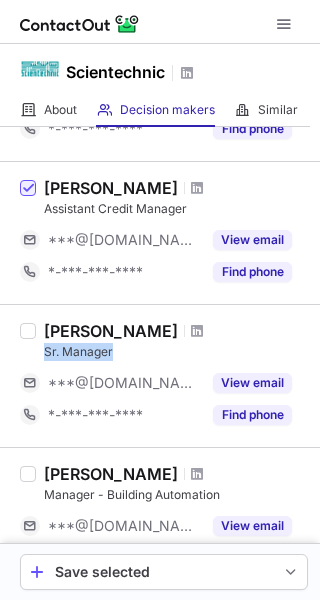 drag, startPoint x: 36, startPoint y: 355, endPoint x: 116, endPoint y: 354, distance: 80.00625 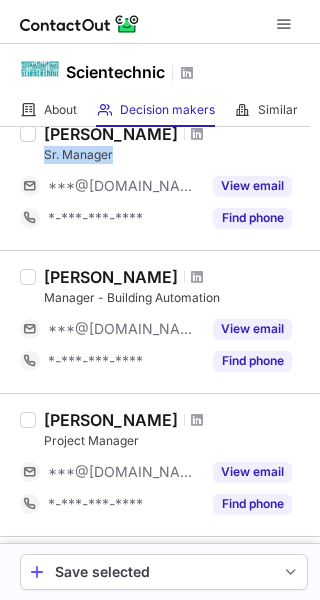 scroll, scrollTop: 1000, scrollLeft: 0, axis: vertical 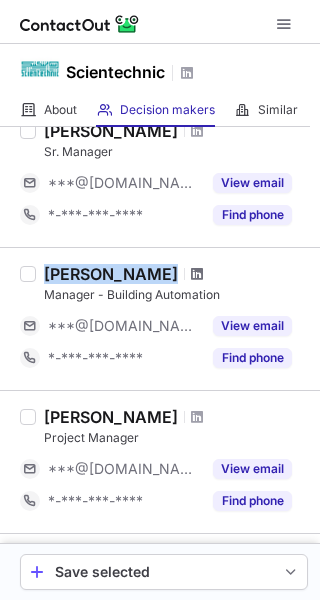 drag, startPoint x: 43, startPoint y: 278, endPoint x: 180, endPoint y: 281, distance: 137.03284 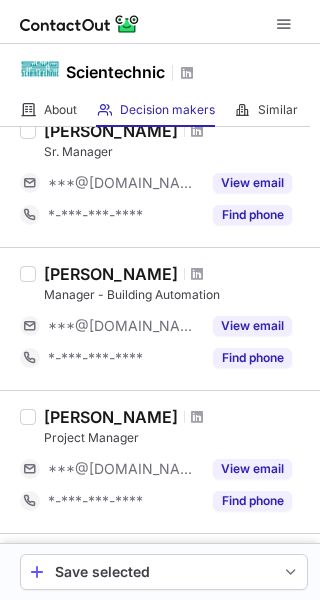 click on "Manager - Building Automation" at bounding box center [176, 295] 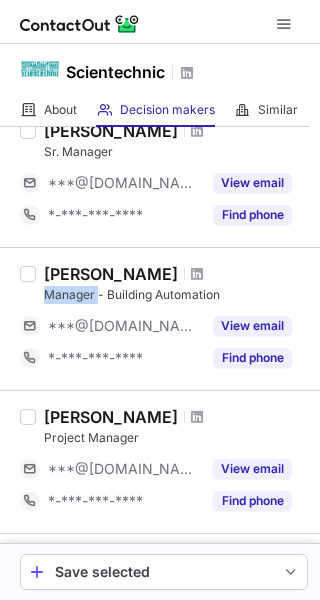 click on "Manager - Building Automation" at bounding box center (176, 295) 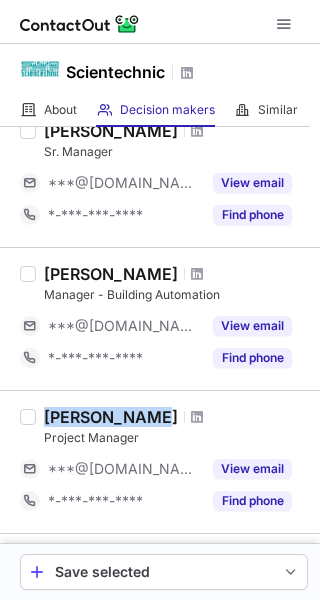 drag, startPoint x: 33, startPoint y: 412, endPoint x: 140, endPoint y: 411, distance: 107.00467 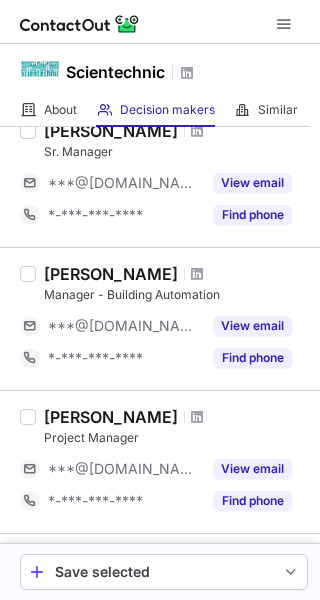 click on "Project Manager" at bounding box center [176, 438] 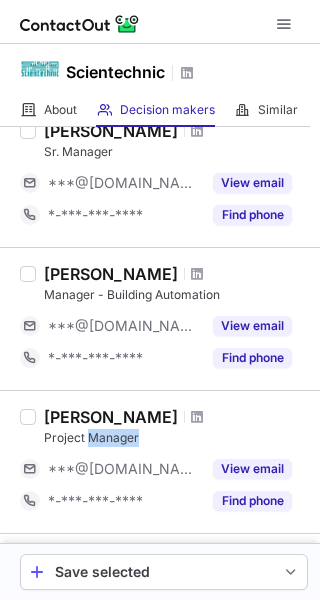 click on "Project Manager" at bounding box center [176, 438] 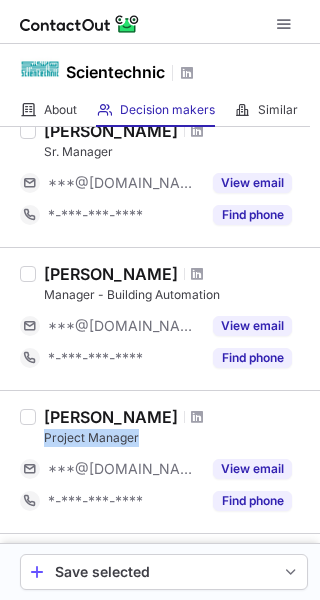 click on "Project Manager" at bounding box center [176, 438] 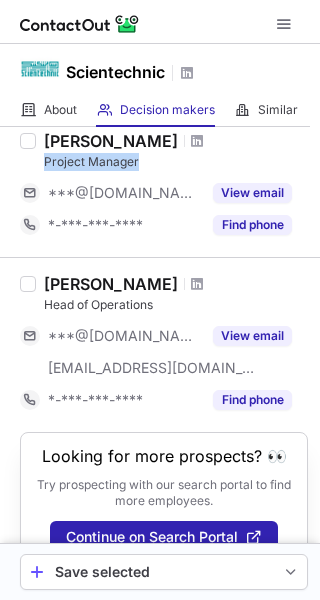 scroll, scrollTop: 1317, scrollLeft: 0, axis: vertical 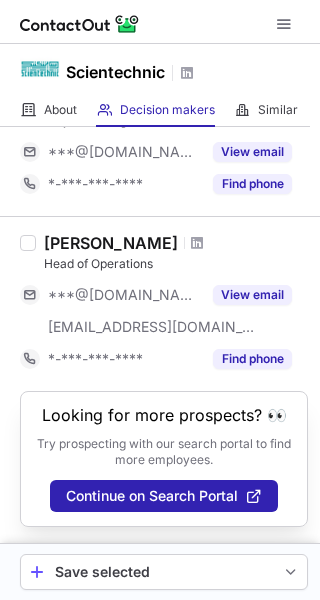 click on "[PERSON_NAME]" at bounding box center [111, 243] 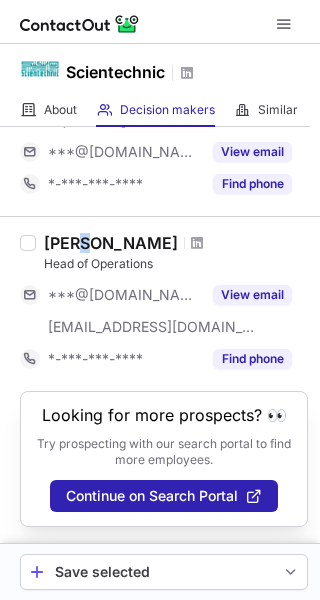 click on "[PERSON_NAME]" at bounding box center [111, 243] 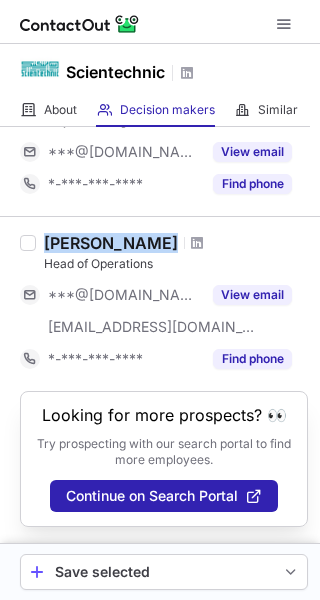 click on "[PERSON_NAME]" at bounding box center [111, 243] 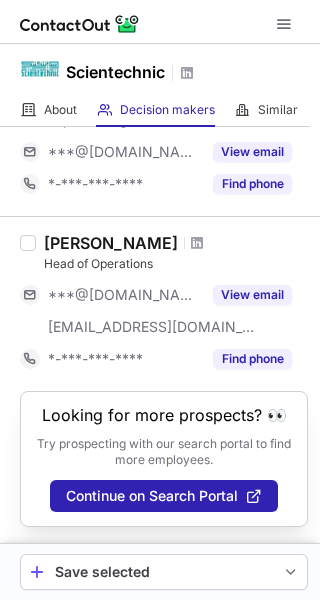 click on "Head of Operations" at bounding box center (176, 264) 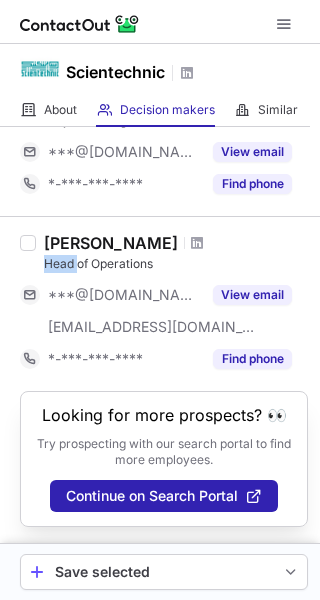 click on "Head of Operations" at bounding box center (176, 264) 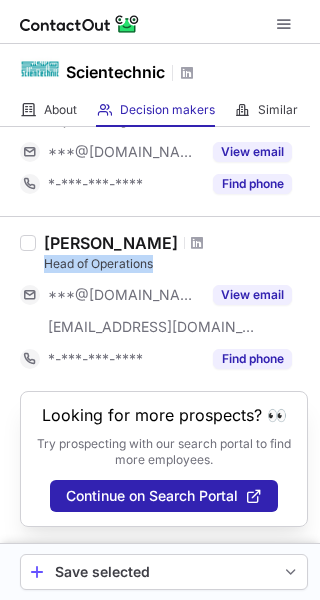 click on "Head of Operations" at bounding box center (176, 264) 